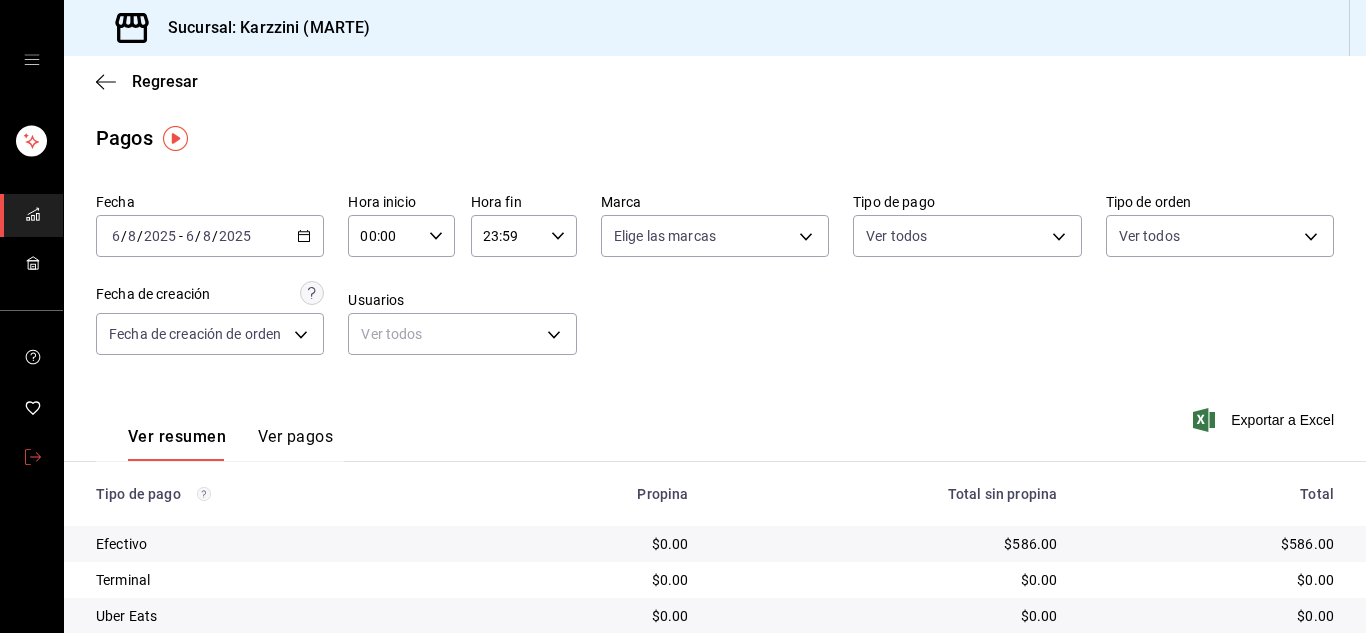 scroll, scrollTop: 0, scrollLeft: 0, axis: both 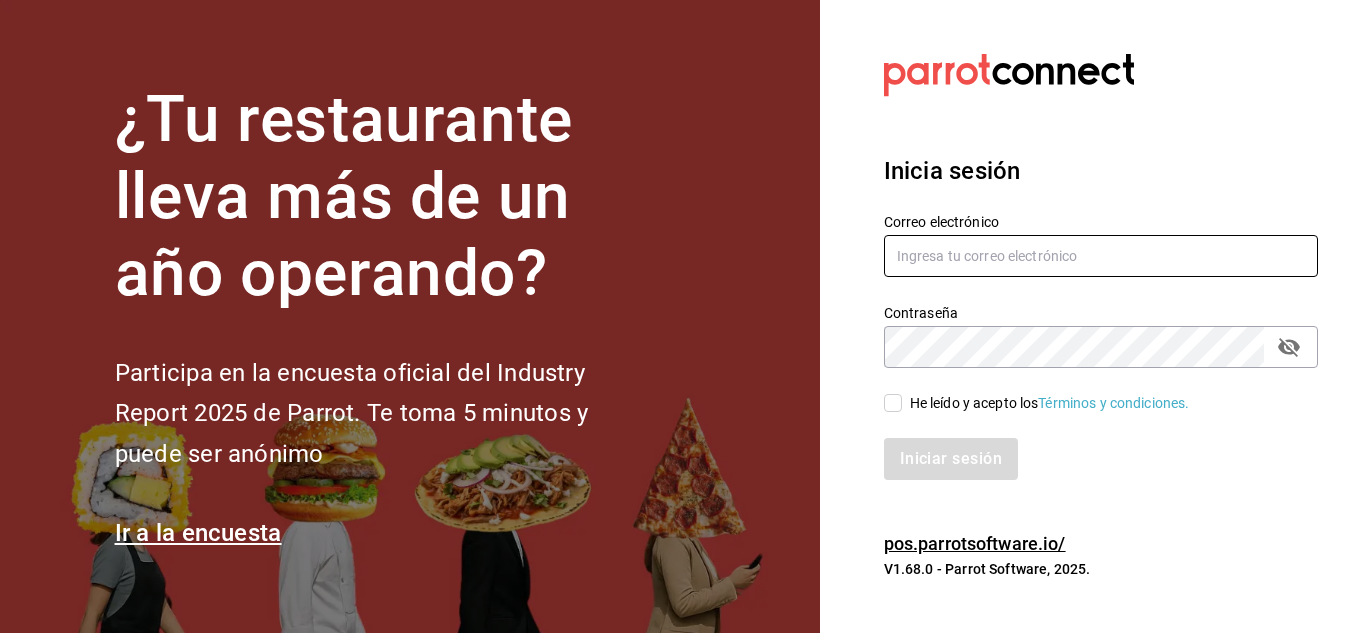 type on "urbina.kenia2010@gmail.com" 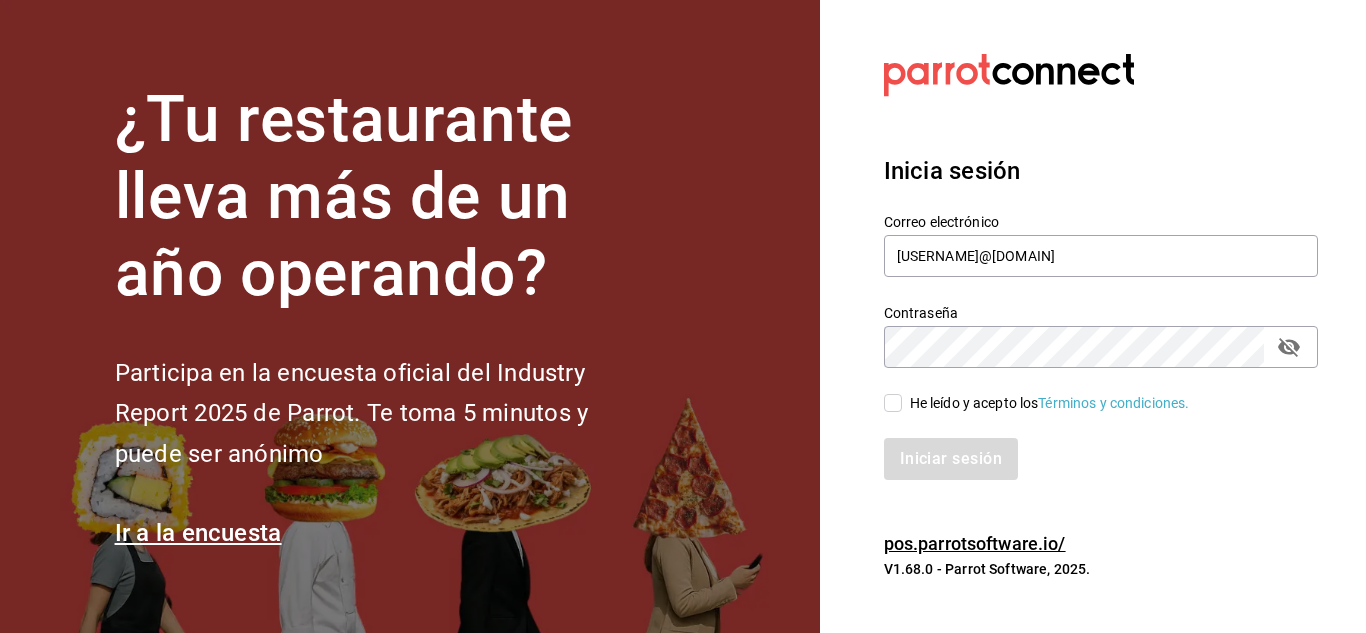 click on "He leído y acepto los  Términos y condiciones." at bounding box center [893, 403] 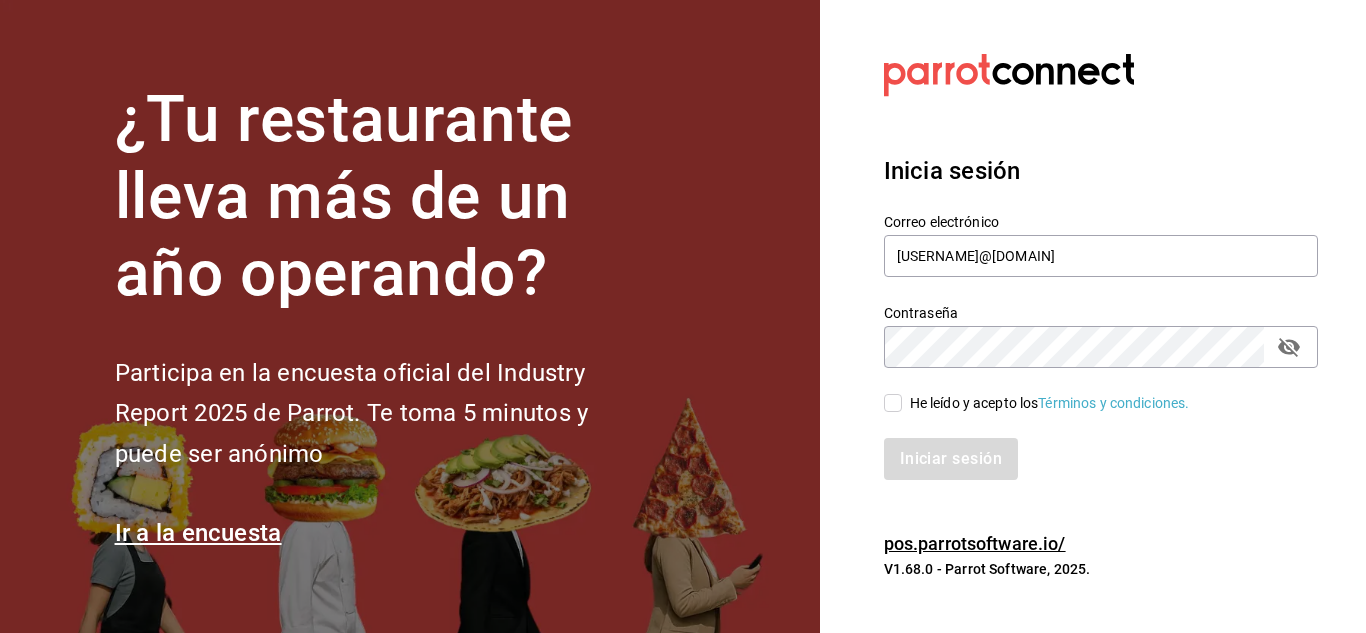 checkbox on "true" 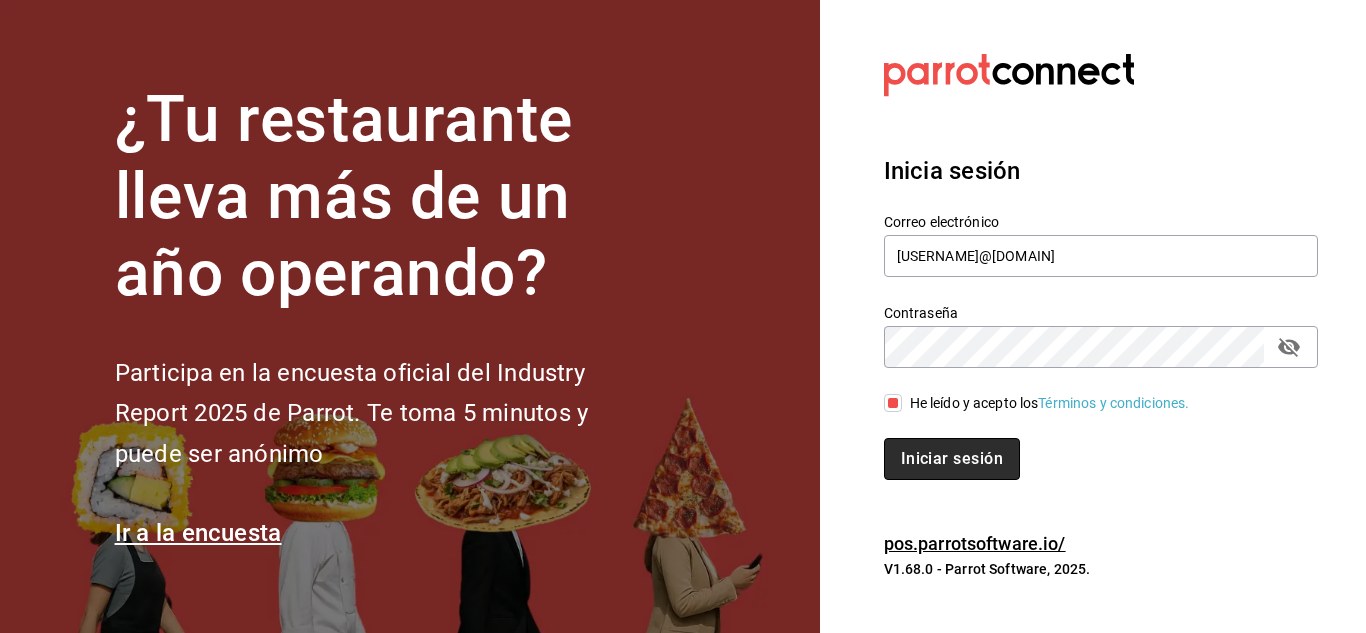 click on "Iniciar sesión" at bounding box center (952, 459) 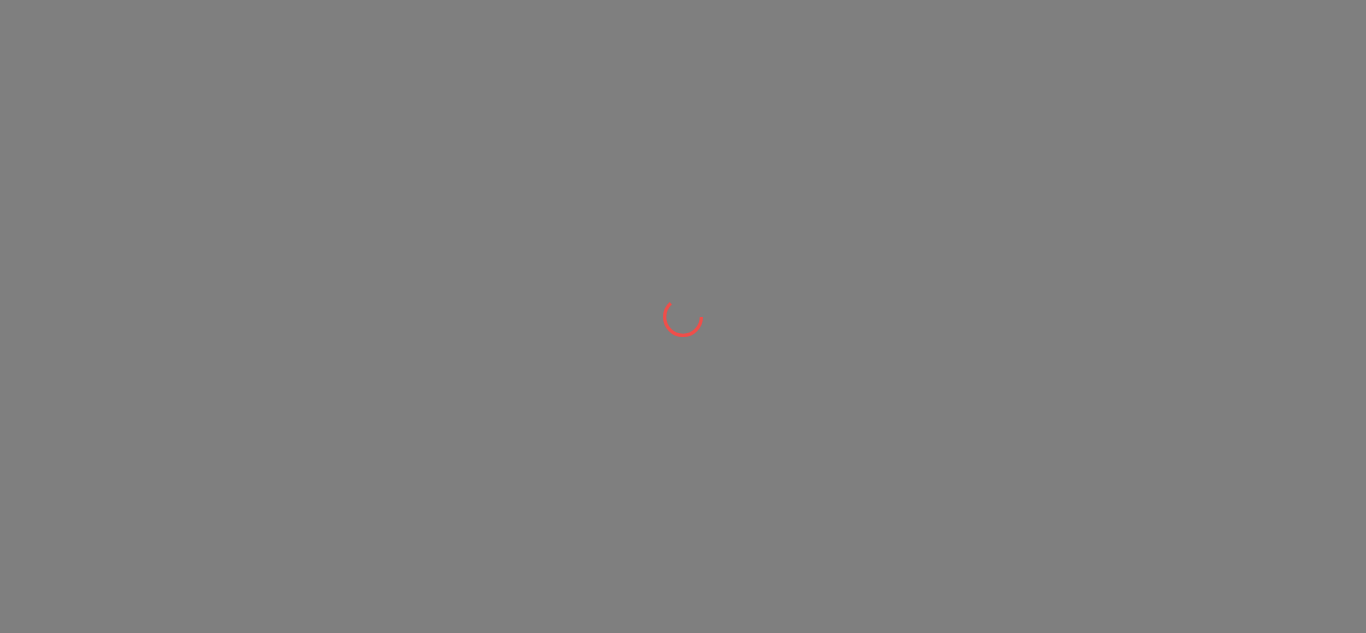 scroll, scrollTop: 0, scrollLeft: 0, axis: both 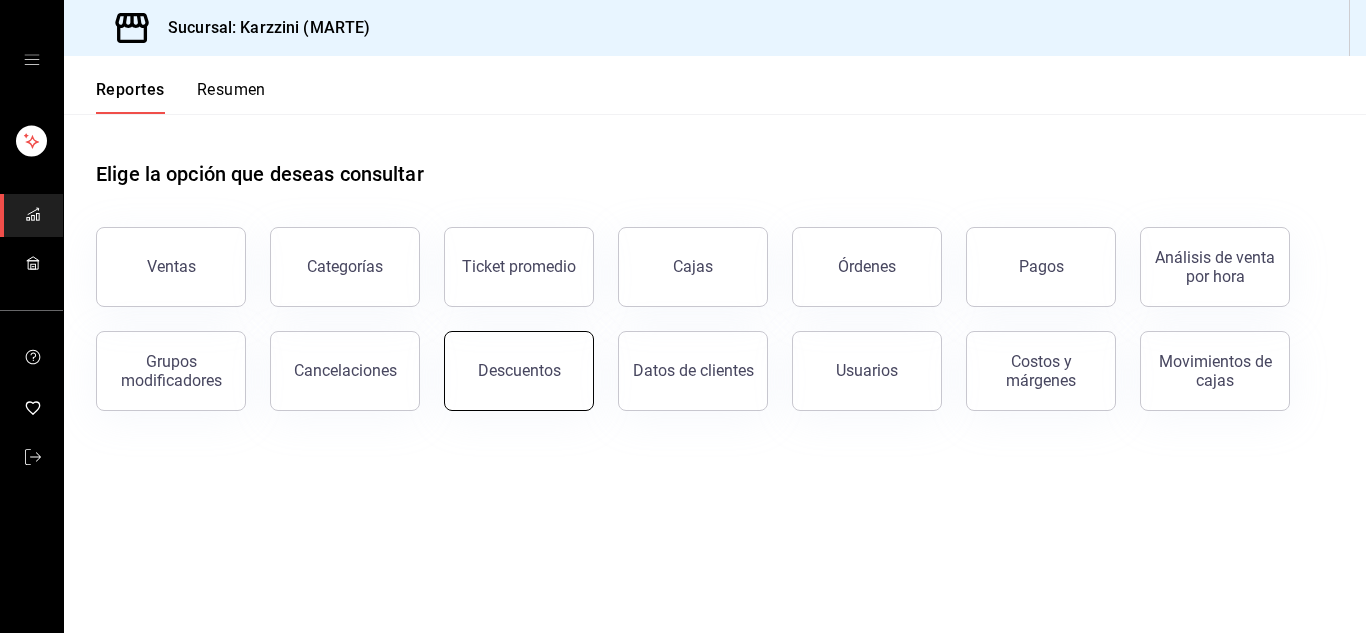 click on "Descuentos" at bounding box center (519, 370) 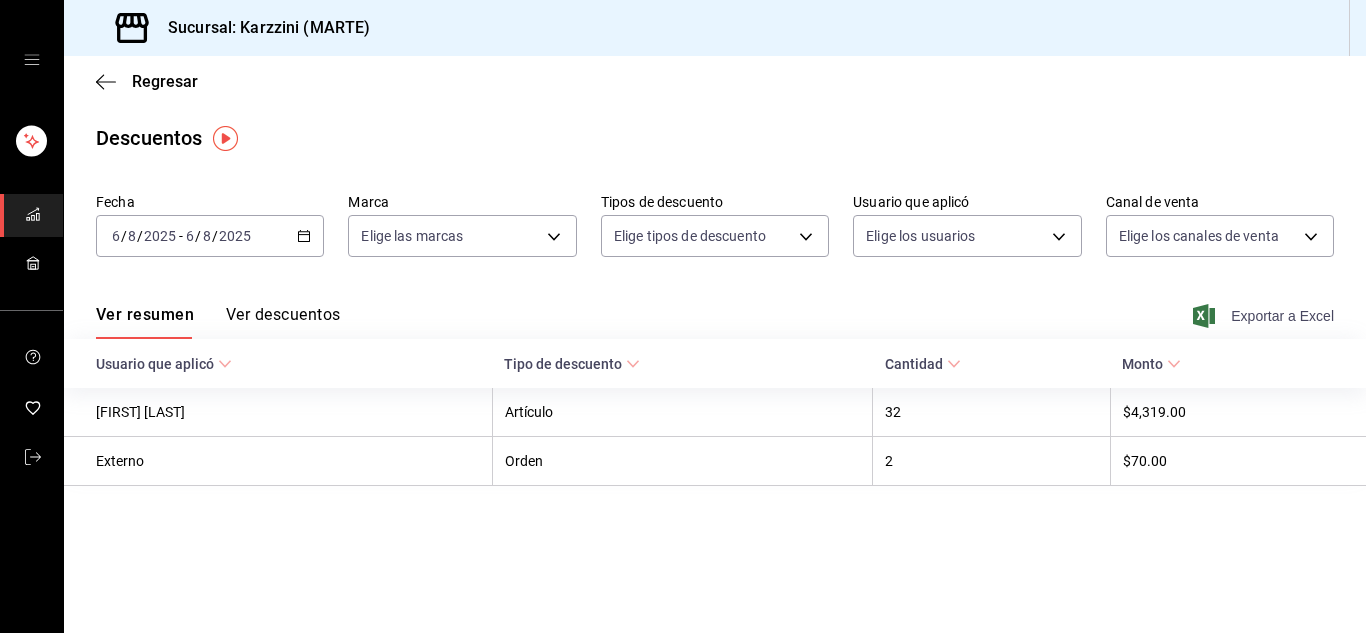 click on "Exportar a Excel" at bounding box center (1265, 316) 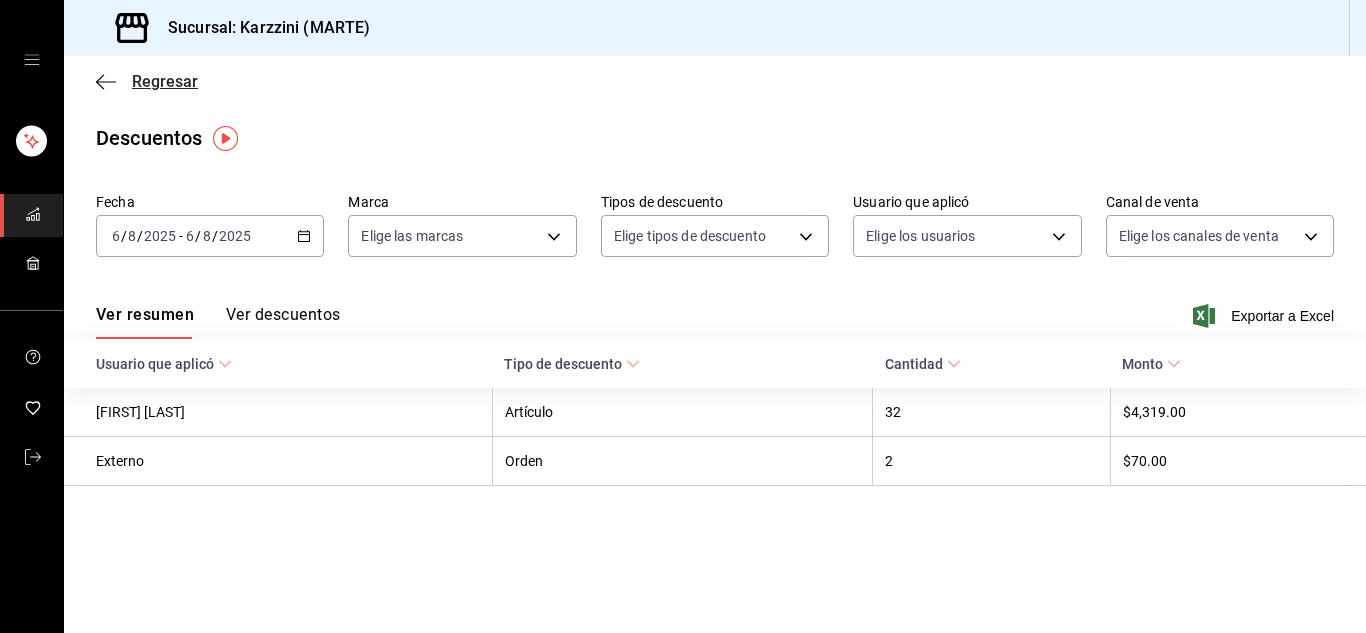 click 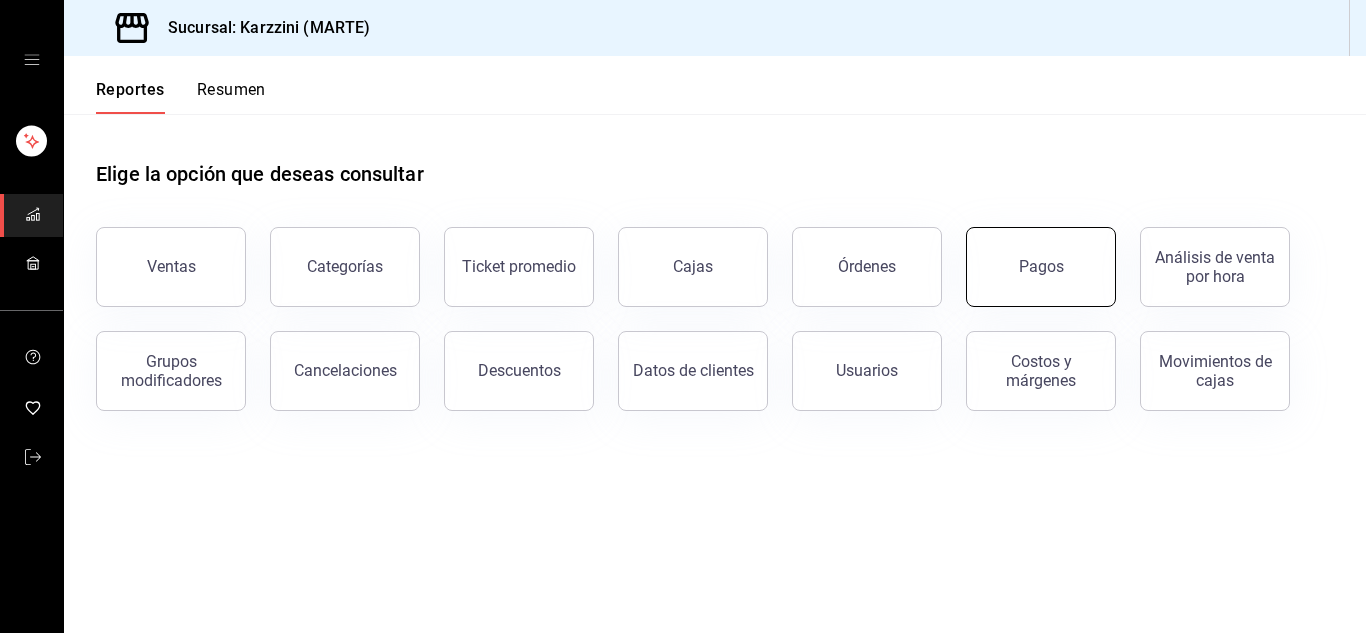 click on "Pagos" at bounding box center (1041, 266) 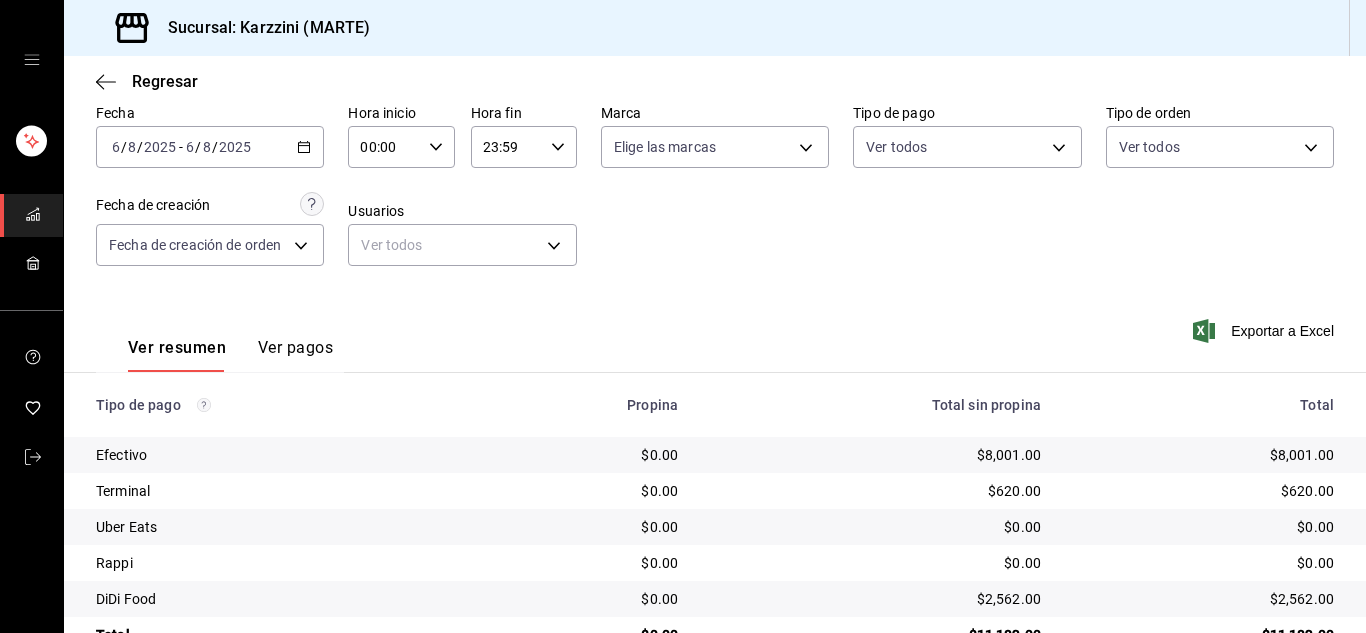 scroll, scrollTop: 142, scrollLeft: 0, axis: vertical 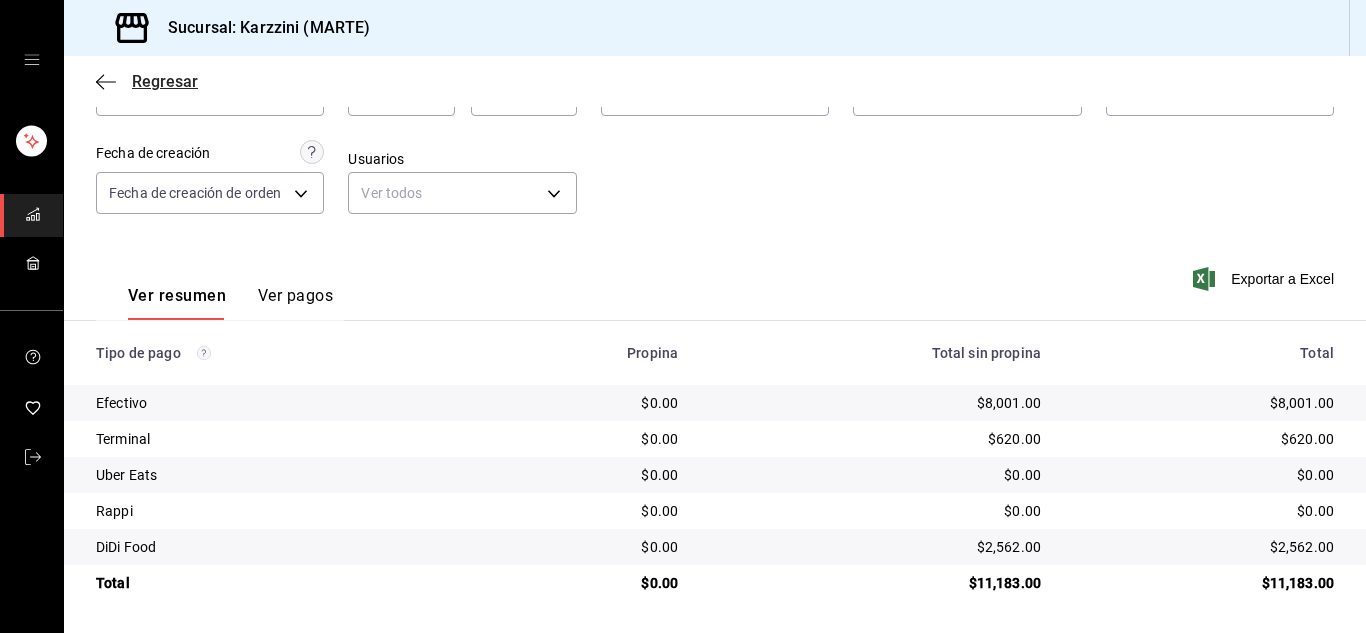 click 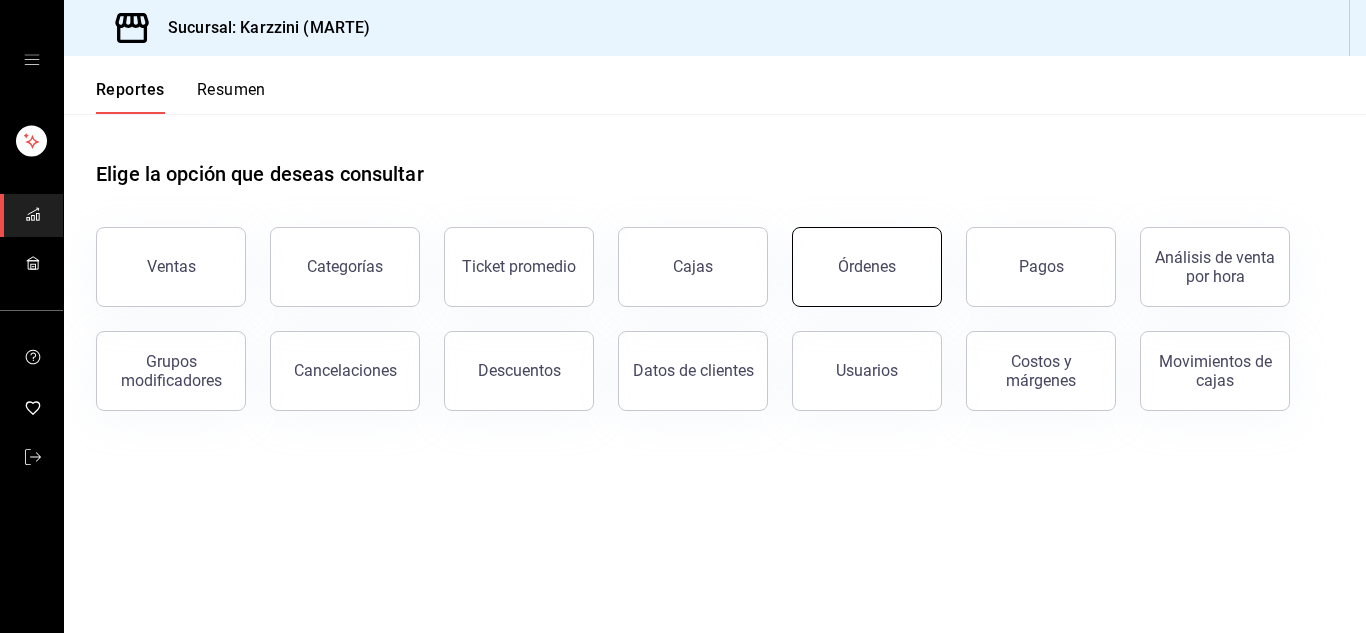 click on "Órdenes" at bounding box center (867, 266) 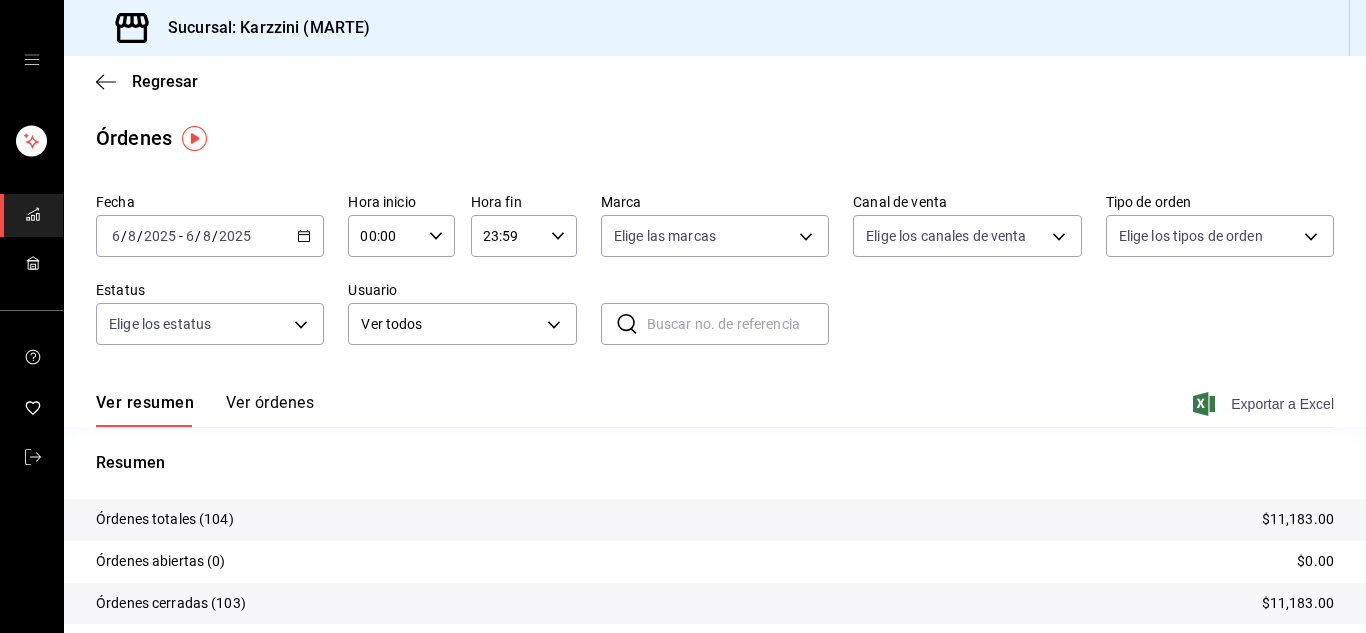 click on "Exportar a Excel" at bounding box center [1265, 404] 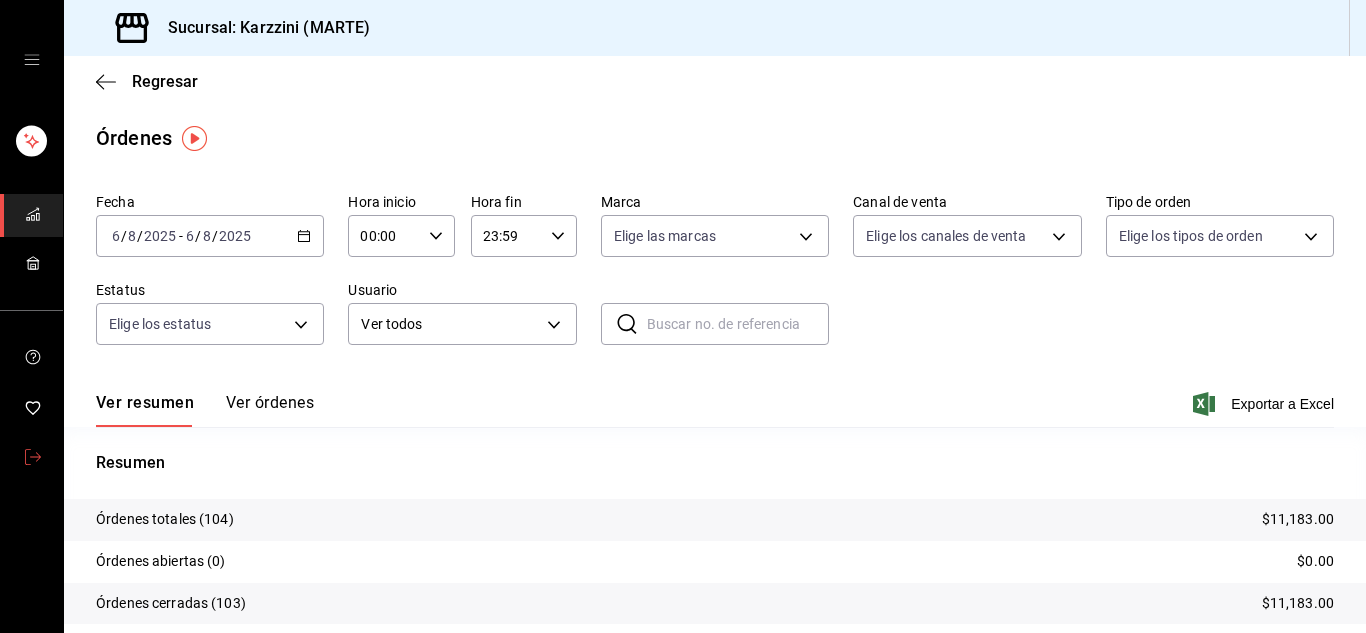 click 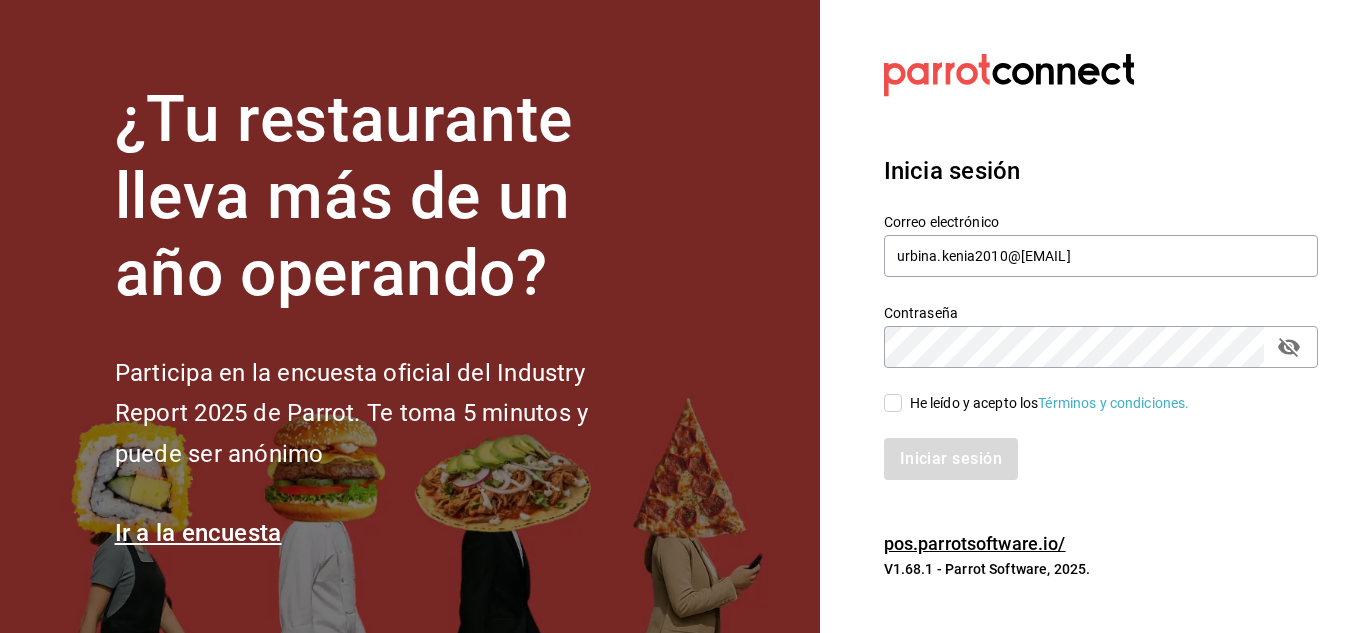 click on "He leído y acepto los  Términos y condiciones." at bounding box center [893, 403] 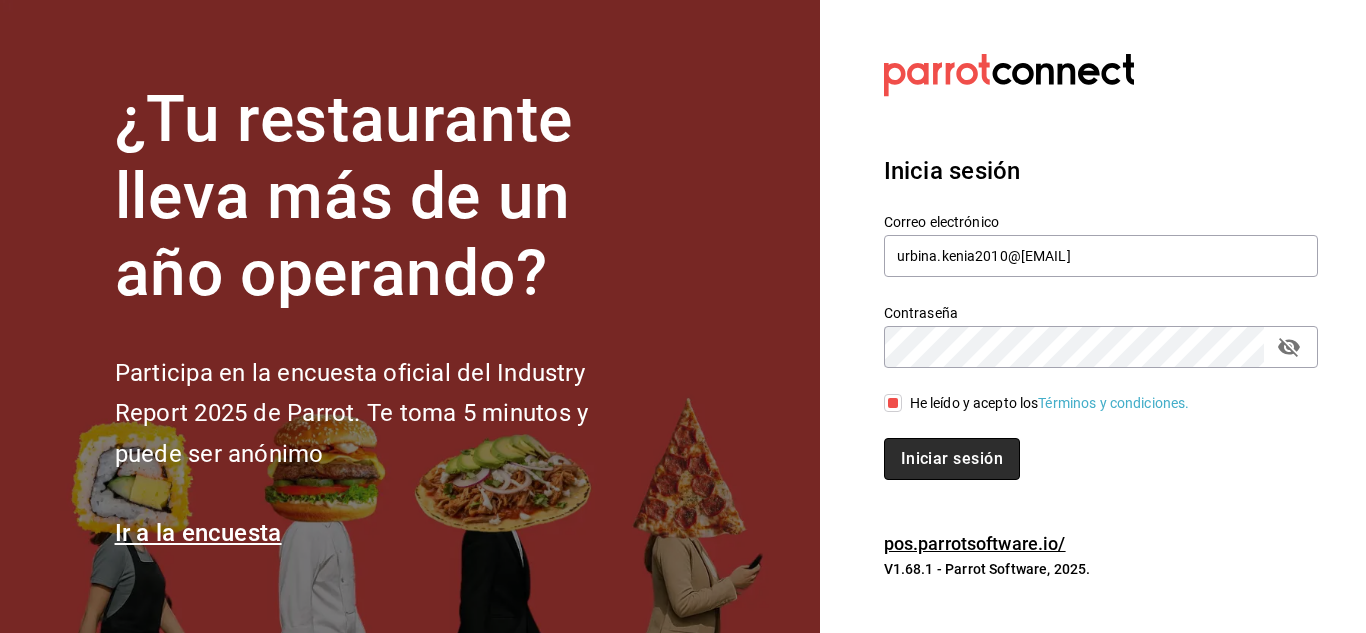 click on "Iniciar sesión" at bounding box center [952, 459] 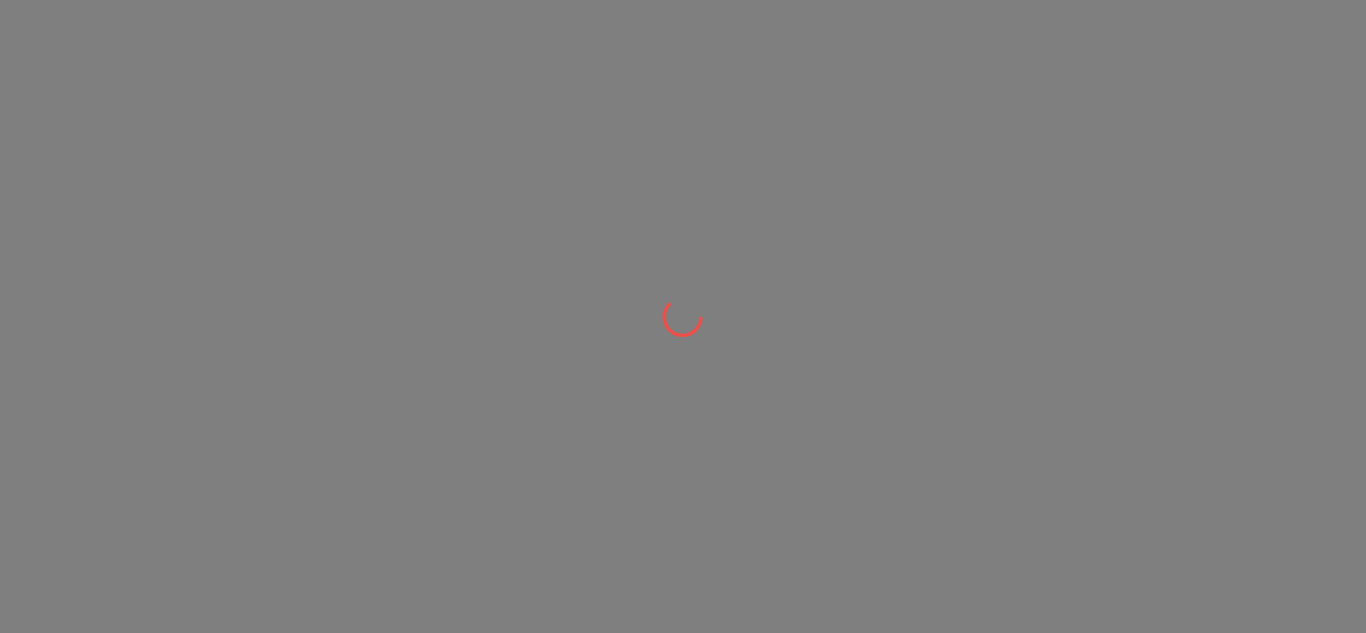 scroll, scrollTop: 0, scrollLeft: 0, axis: both 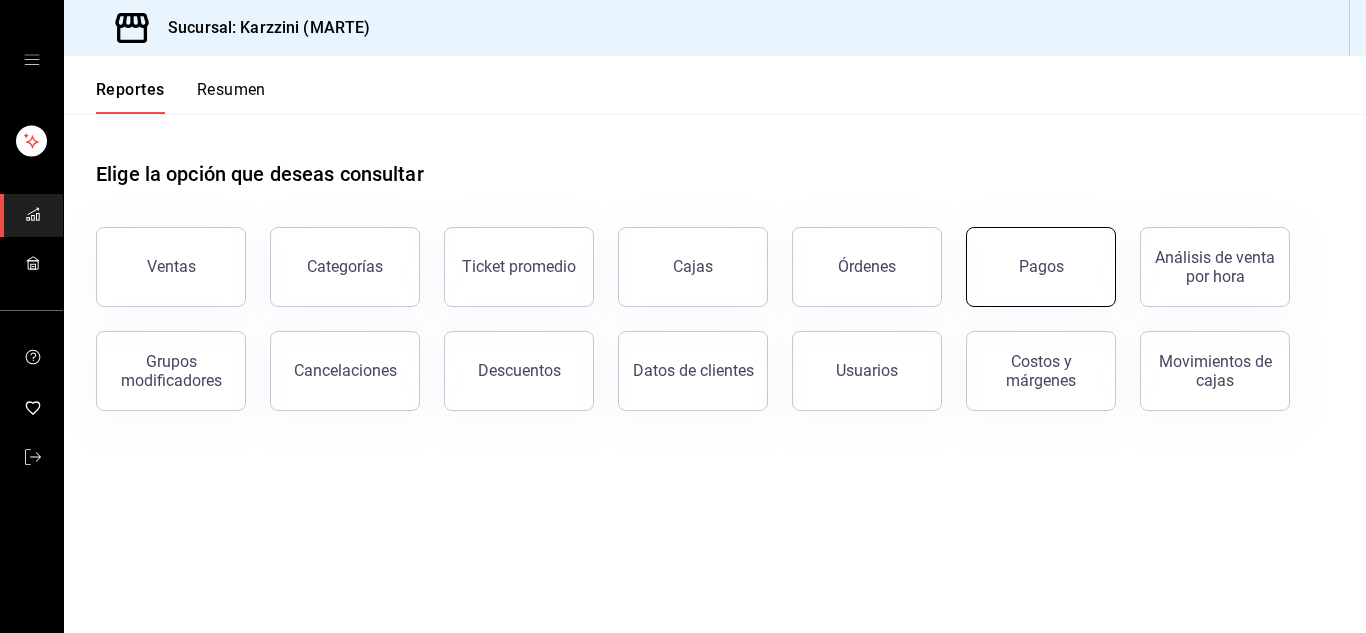 click on "Pagos" at bounding box center (1041, 267) 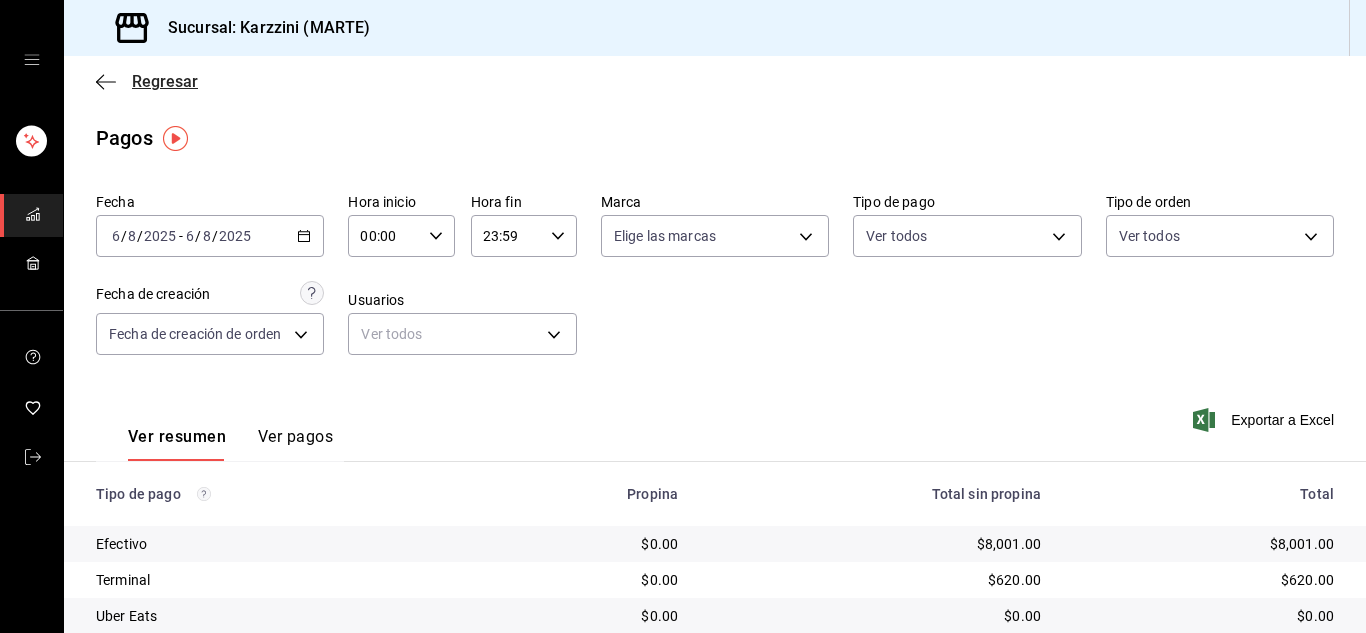 click 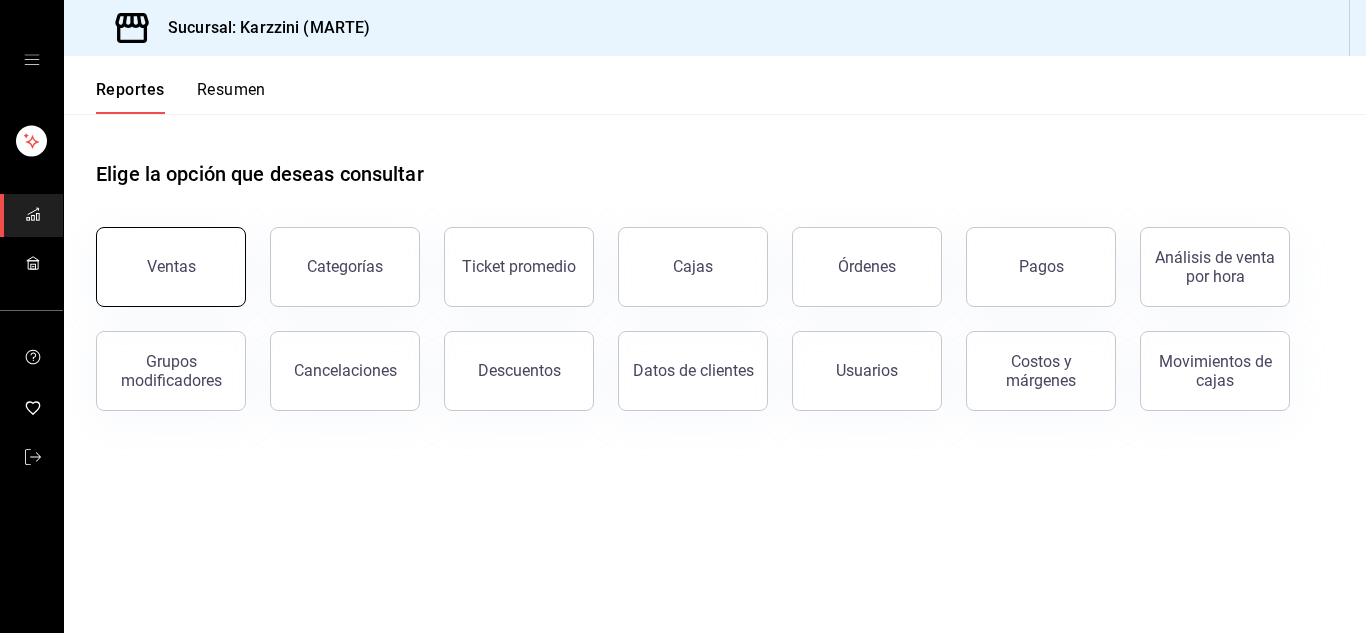 click on "Ventas" at bounding box center [171, 267] 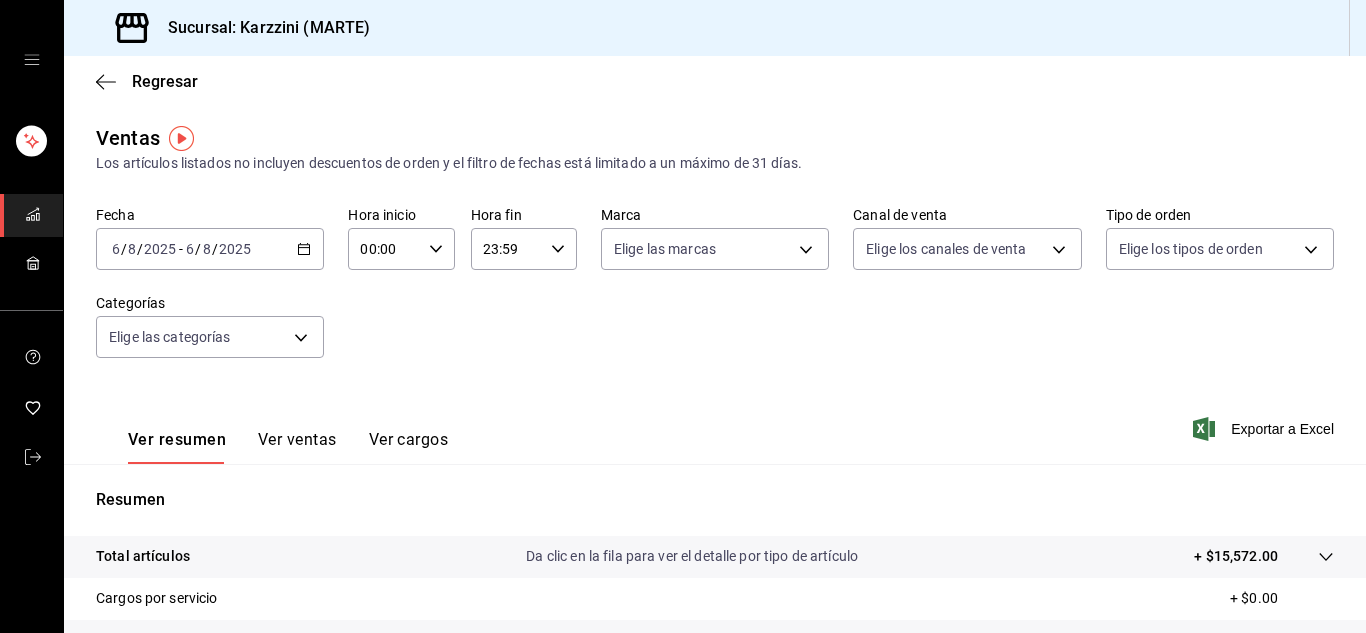 click on "Ver ventas" at bounding box center (297, 447) 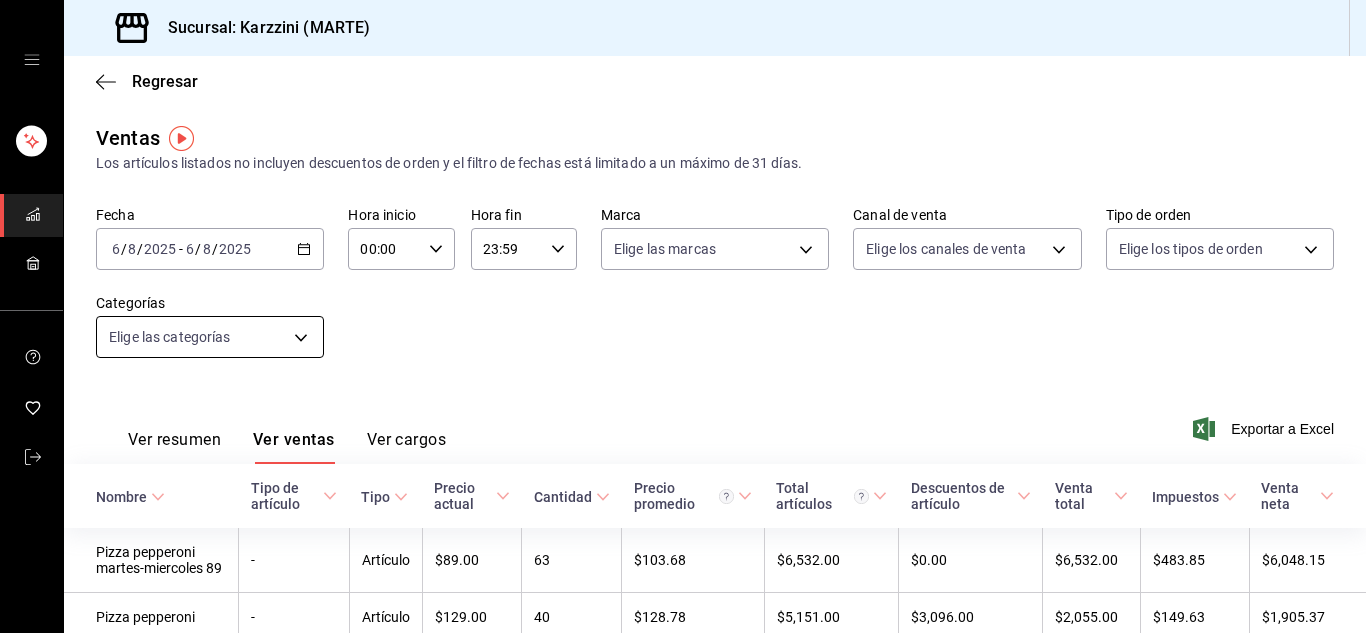 click on "Sucursal: [BRAND] (MARTE) Regresar Ventas Los artículos listados no incluyen descuentos de orden y el filtro de fechas está limitado a un máximo de 31 días. Fecha [DATE] [DAY] / [MONTH] / [YEAR] - [DATE] [DAY] / [MONTH] / [YEAR] Hora inicio 00:00 Hora inicio Hora fin 23:59 Hora fin Marca Elige las marcas Canal de venta Elige los canales de venta Tipo de orden Elige los tipos de orden Categorías Elige las categorías Ver resumen Ver ventas Ver cargos Exportar a Excel Nombre Tipo de artículo Tipo Precio actual Cantidad Precio promedio   Total artículos   Descuentos de artículo Venta total Impuestos Venta neta Pizza pepperoni martes-miercoles 89 - Artículo $89.00 63 $103.68 $6,532.00 $0.00 $6,532.00 $483.85 $6,048.15 Pizza pepperoni - Artículo $129.00 40 $128.78 $5,151.00 $3,096.00 $2,055.00 $149.63 $1,905.37 Pizza Queso - Artículo $99.00 7 $111.57 $781.00 $198.00 $583.00 $43.19 $539.81 Pizza Cuatro Estaciones - Artículo $199.00 3 $199.00 $597.00 $597.00 $0.00 $0.00 $0.00 Pizza Kar Chees - Artículo $179.00 2 $0.00" at bounding box center [683, 316] 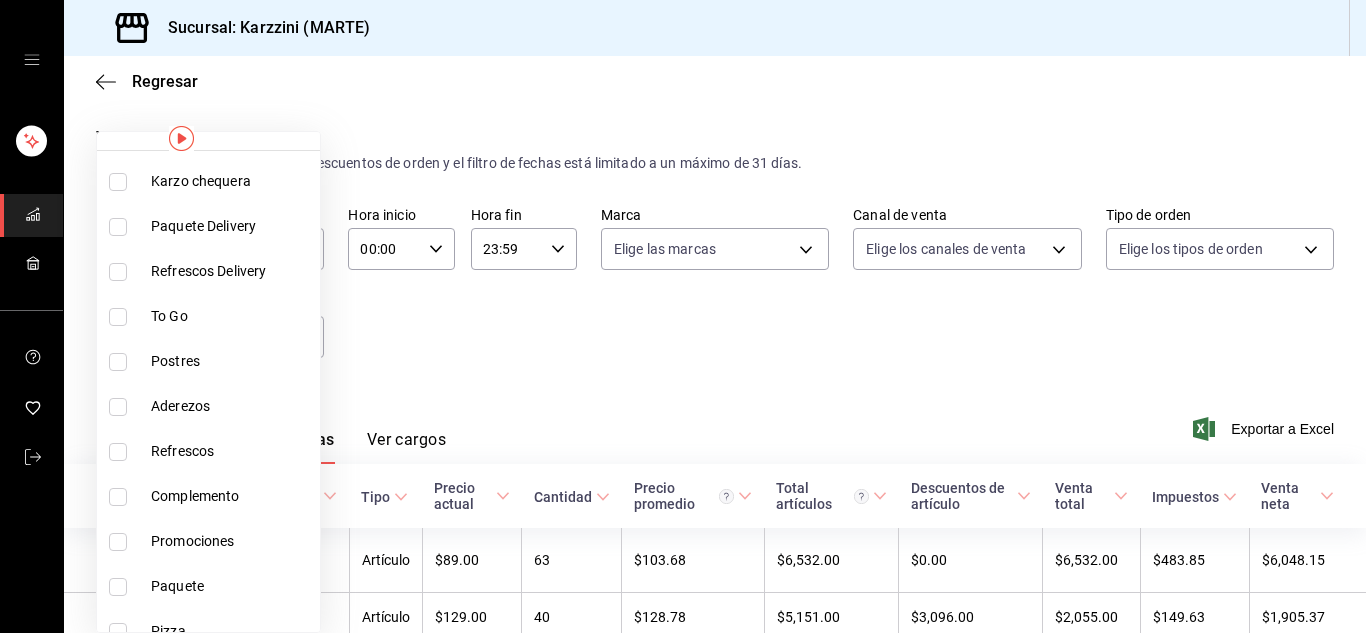 scroll, scrollTop: 110, scrollLeft: 0, axis: vertical 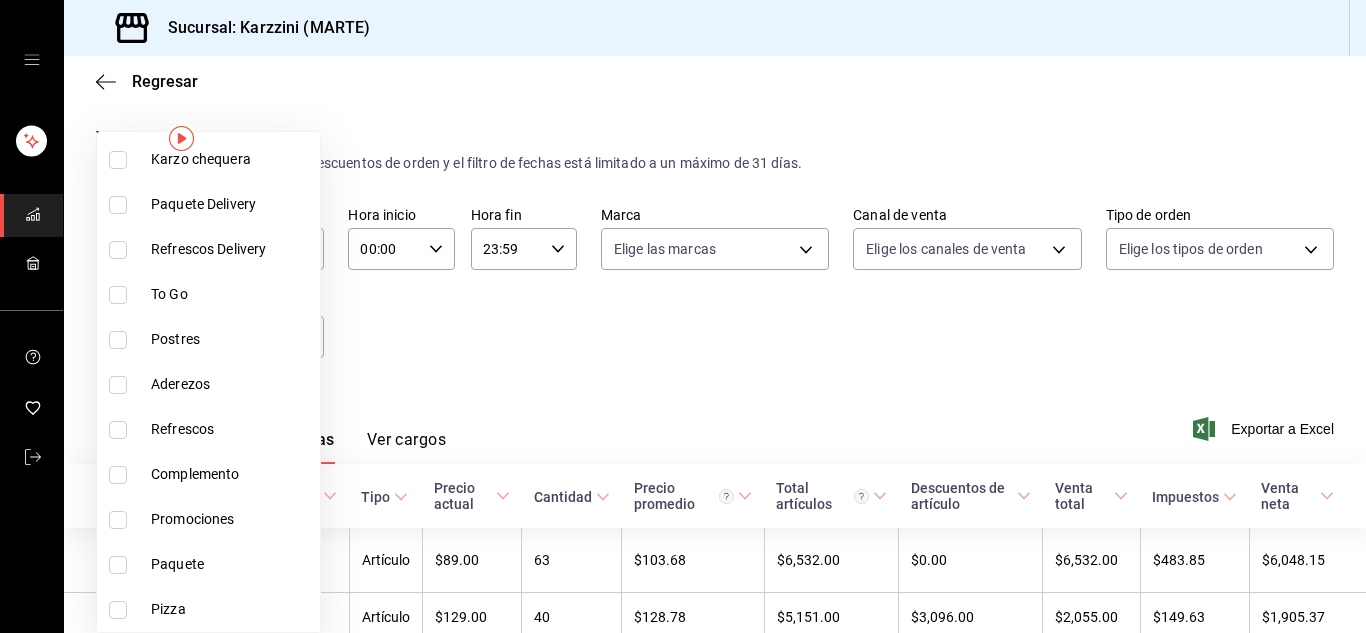 click on "Pizza" at bounding box center [231, 609] 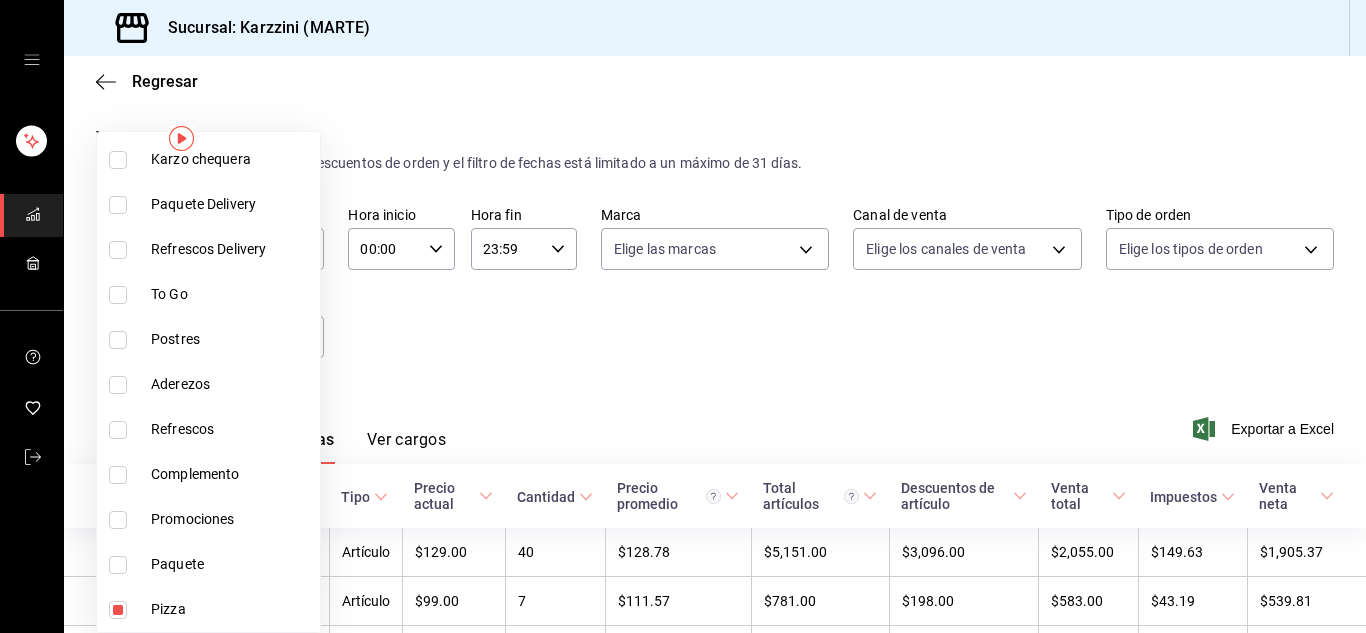 click on "Paquete" at bounding box center [231, 564] 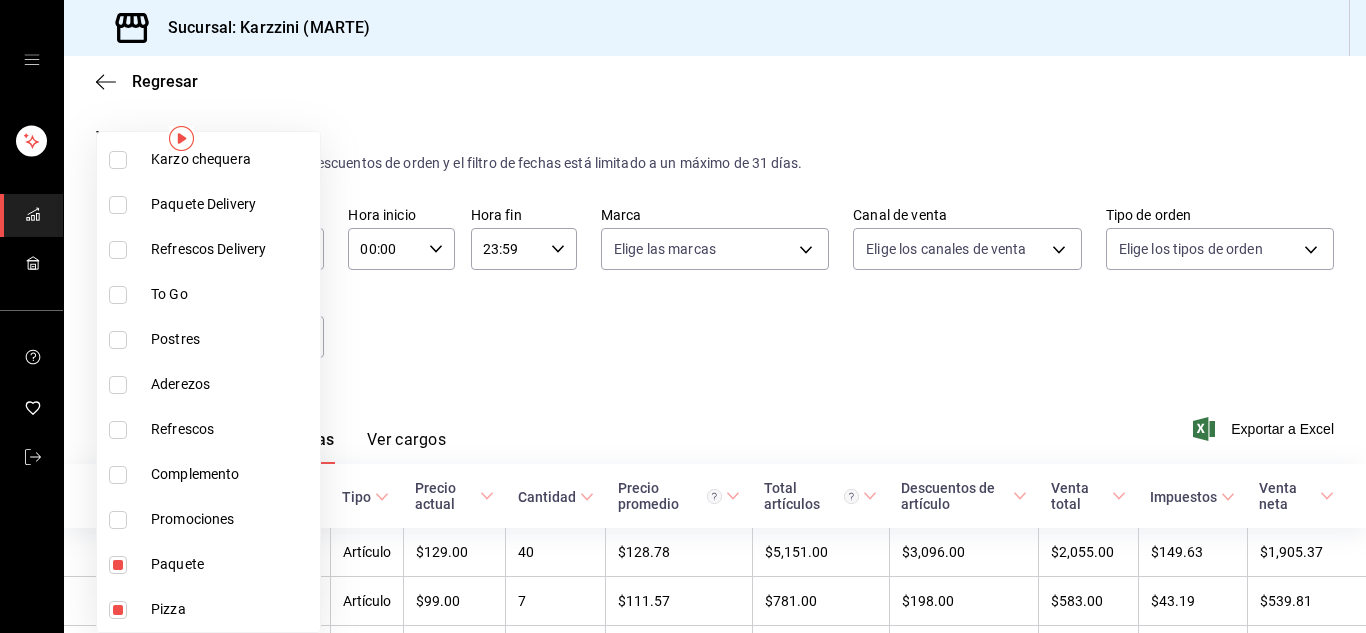 click on "Promociones" at bounding box center [231, 519] 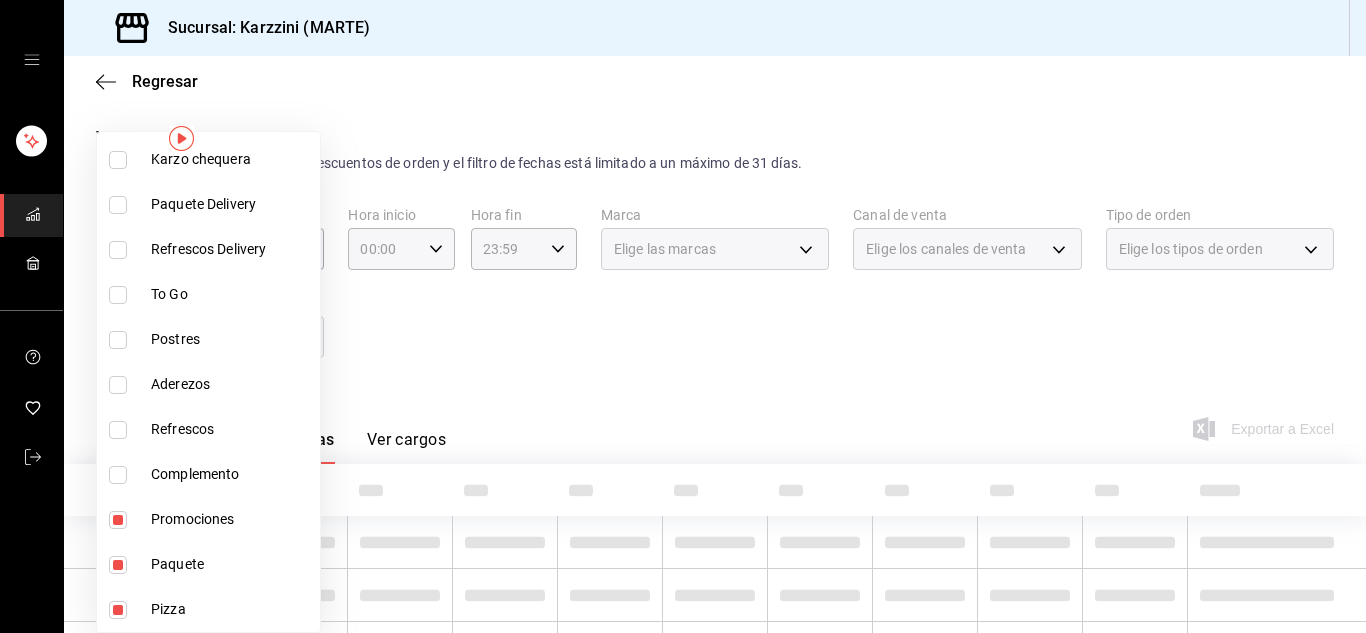 click at bounding box center (683, 316) 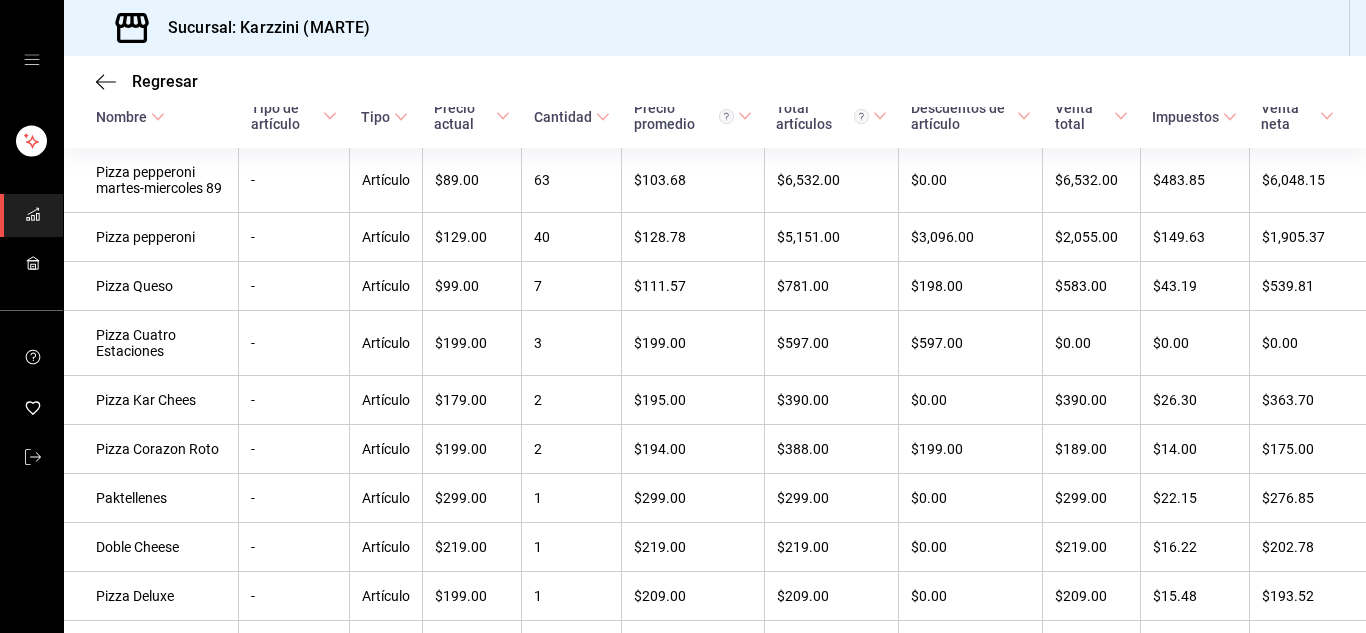 scroll, scrollTop: 378, scrollLeft: 0, axis: vertical 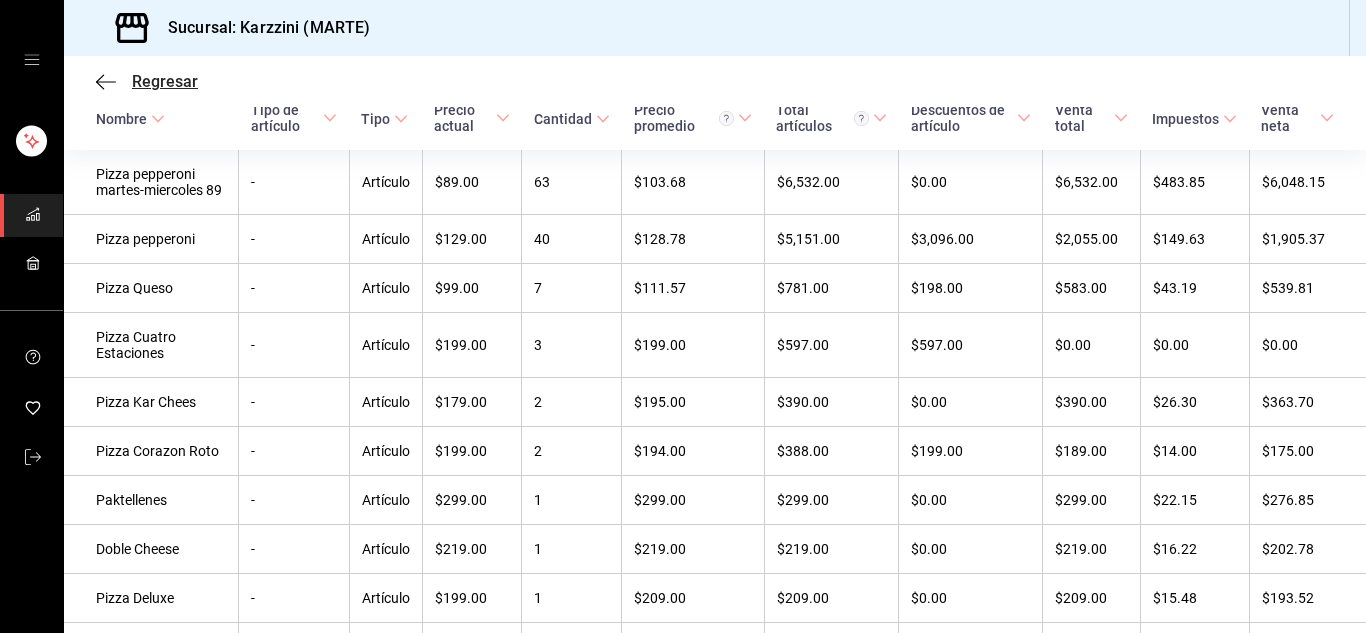 click 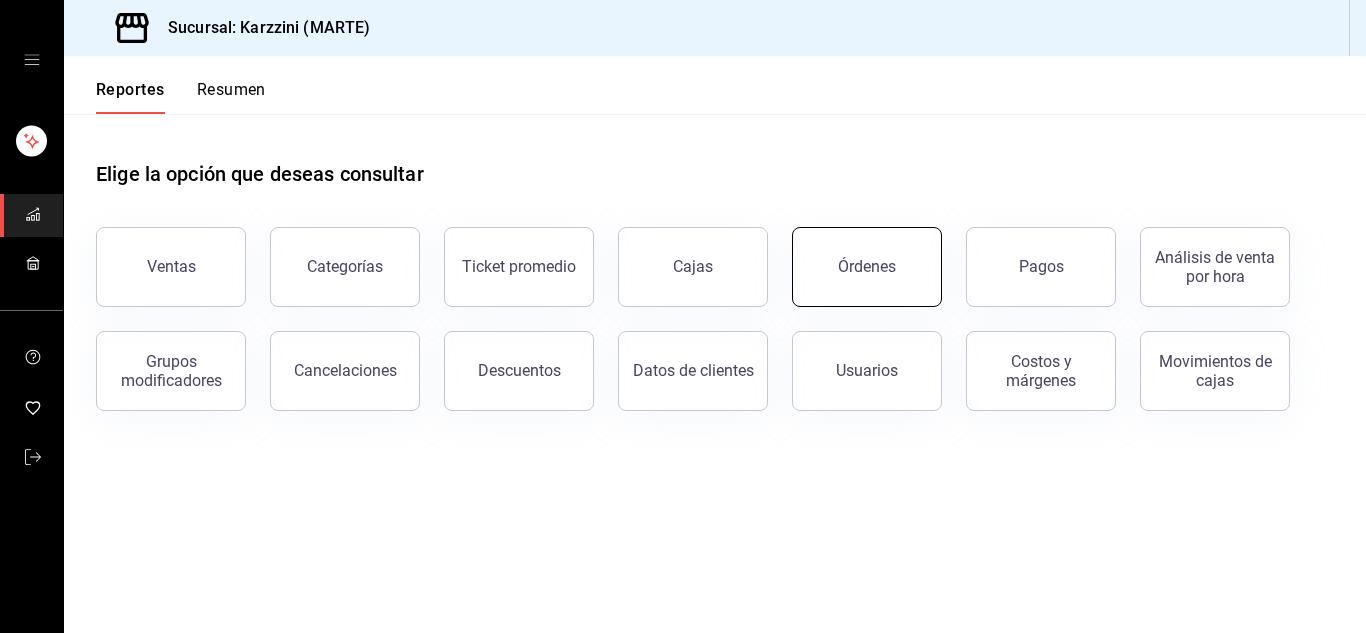 click on "Órdenes" at bounding box center [867, 267] 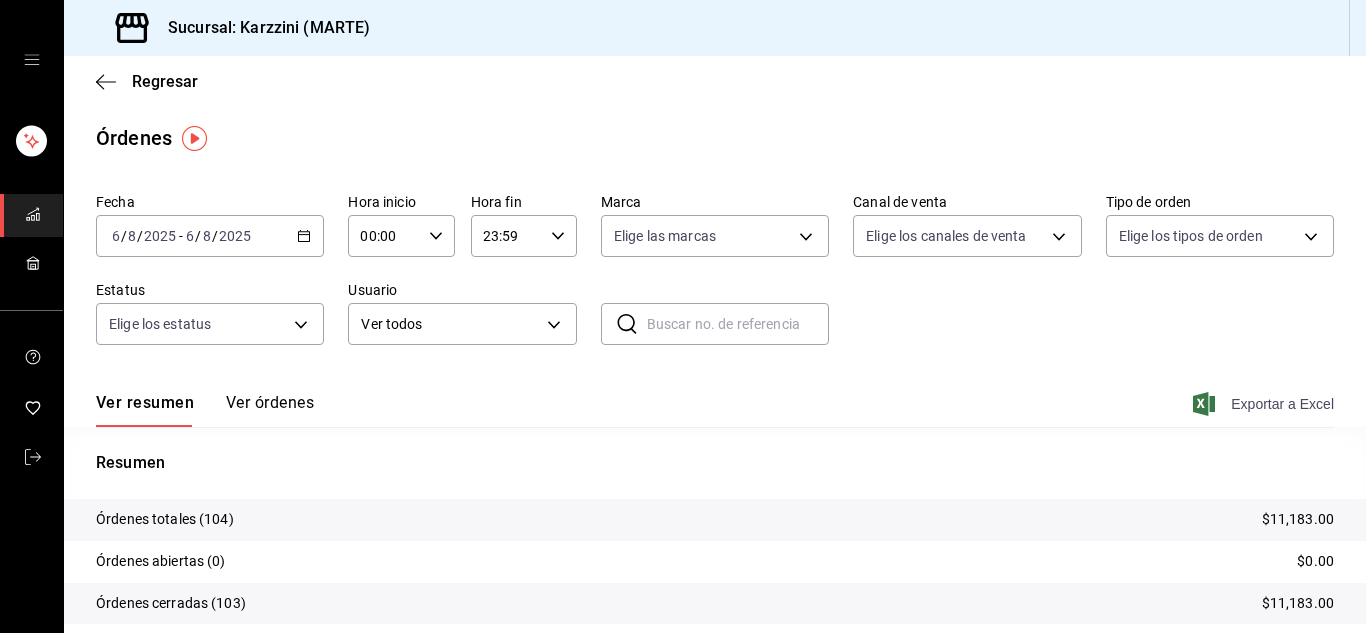 click on "Exportar a Excel" at bounding box center [1265, 404] 